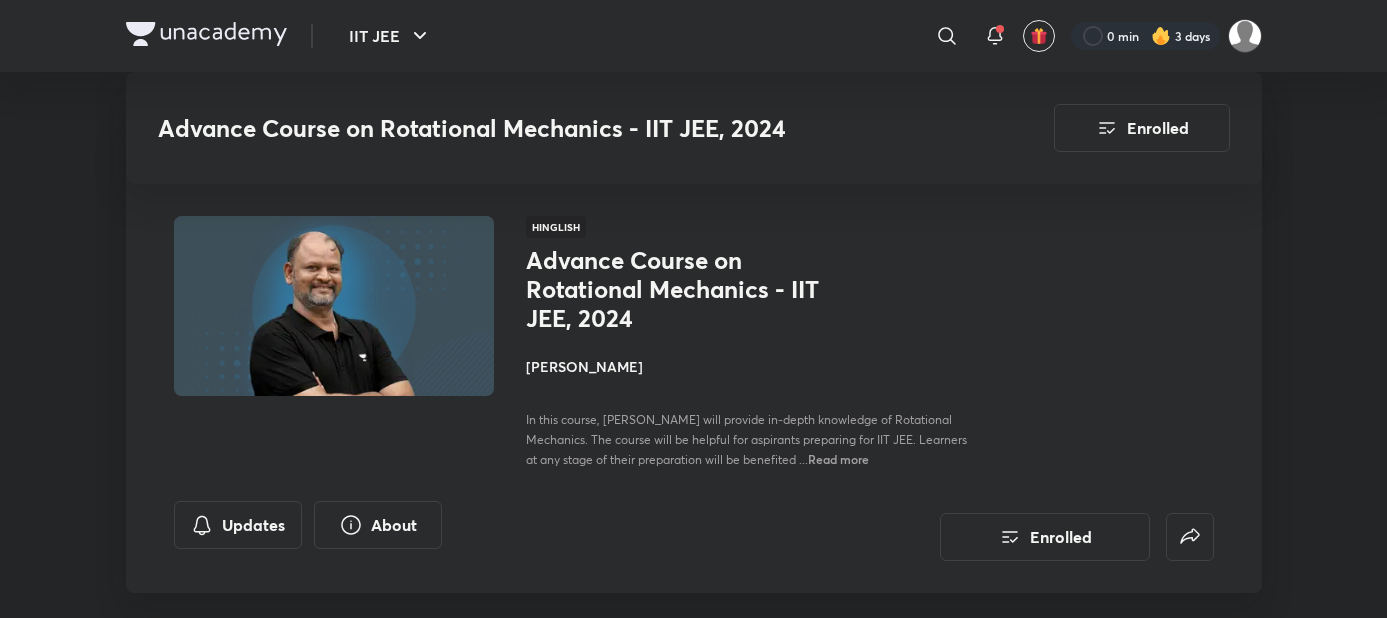 scroll, scrollTop: 1690, scrollLeft: 0, axis: vertical 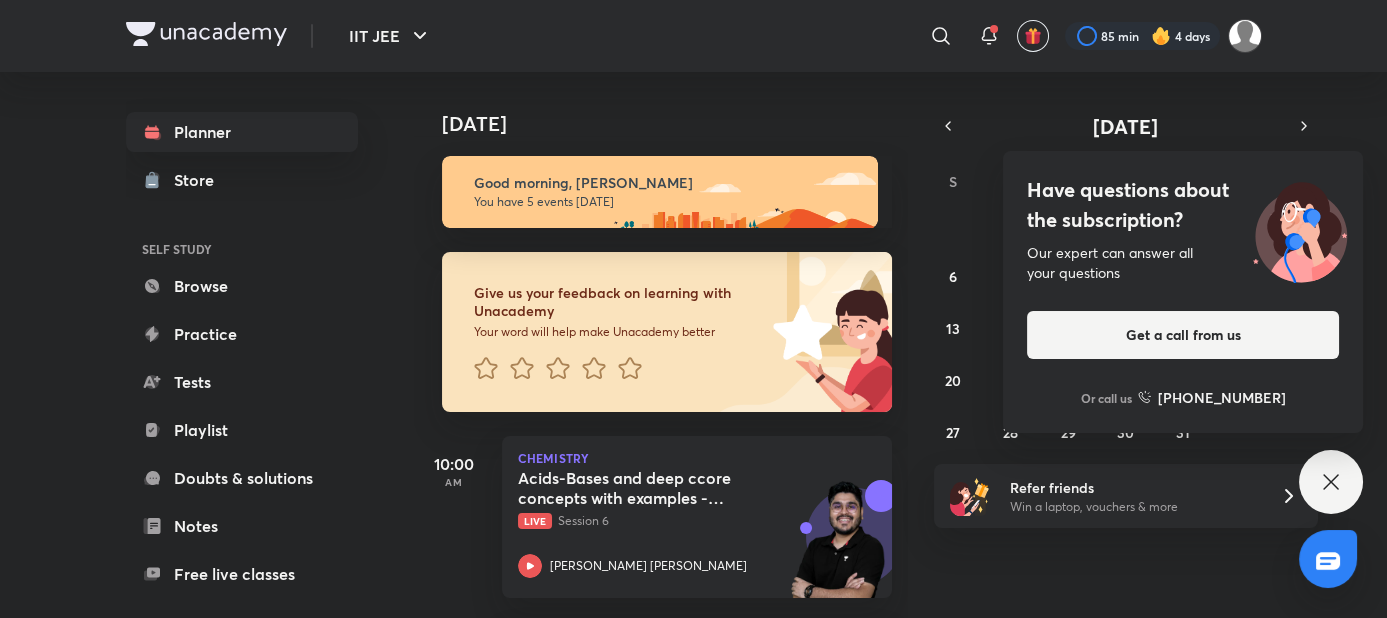 click on "Have questions about the subscription? Our expert can answer all your questions Get a call from us Or call us +91 8585858585" at bounding box center (1331, 482) 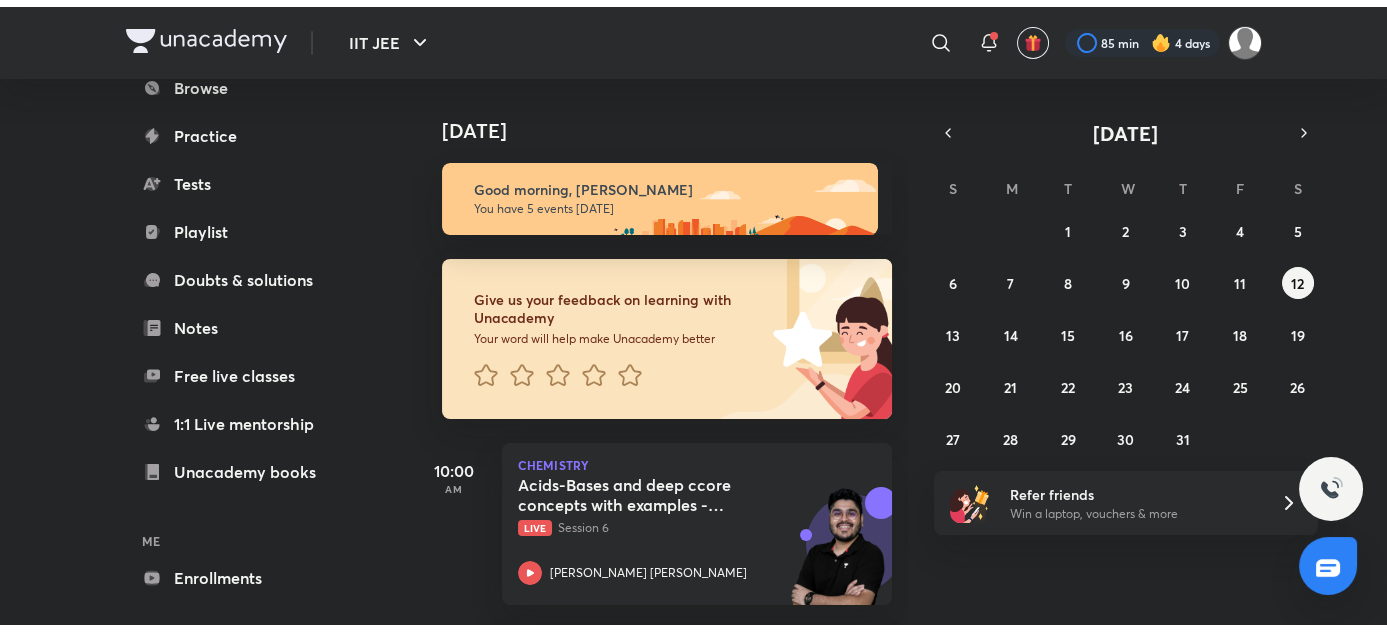 scroll, scrollTop: 268, scrollLeft: 0, axis: vertical 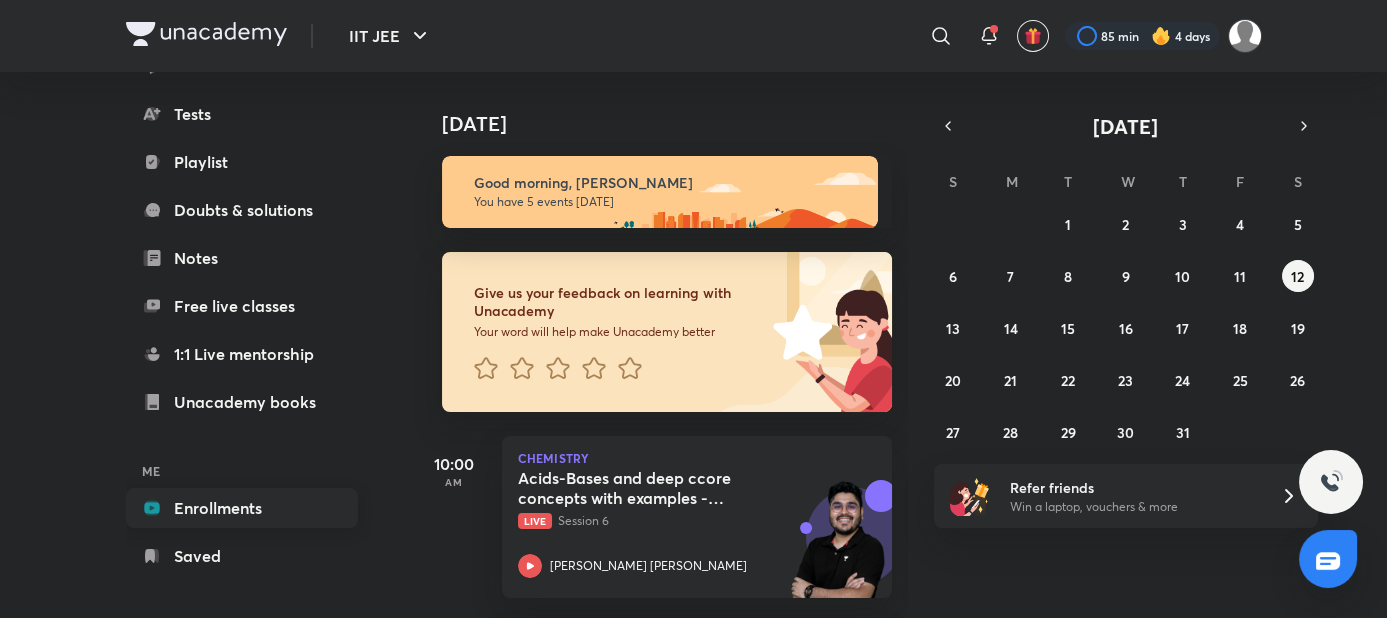 click on "Enrollments" at bounding box center [242, 508] 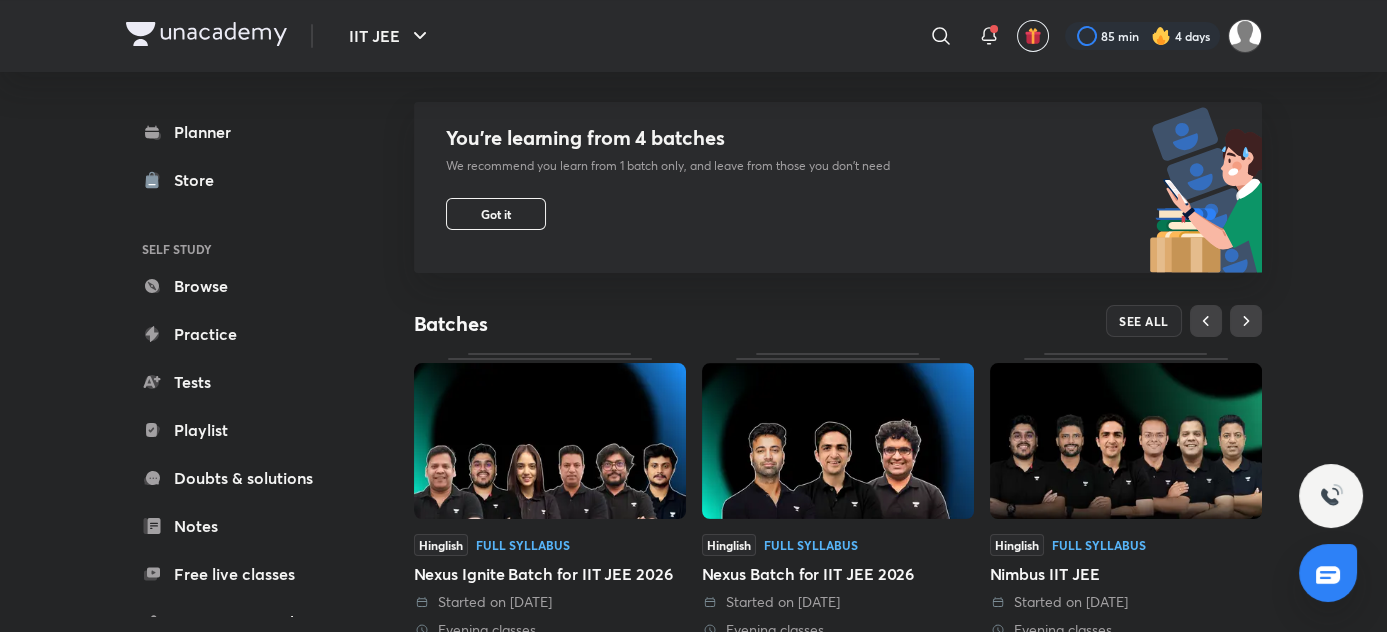 scroll, scrollTop: 178, scrollLeft: 0, axis: vertical 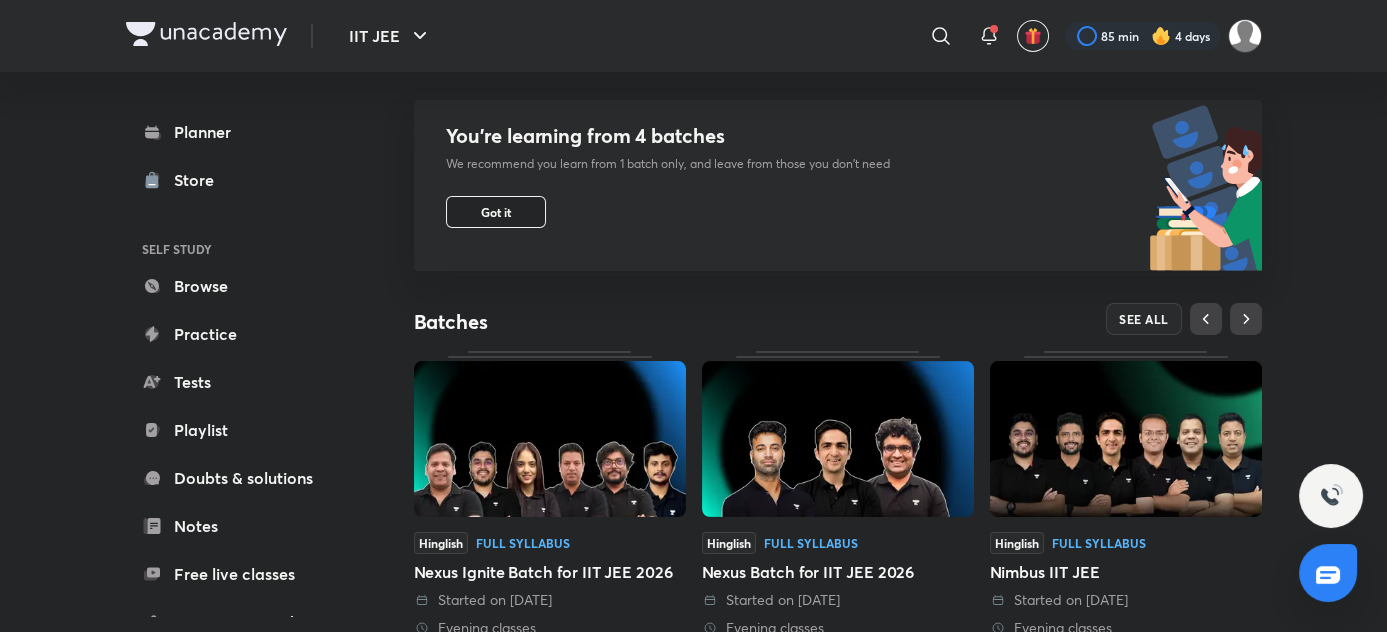 click on "Got it" at bounding box center (496, 212) 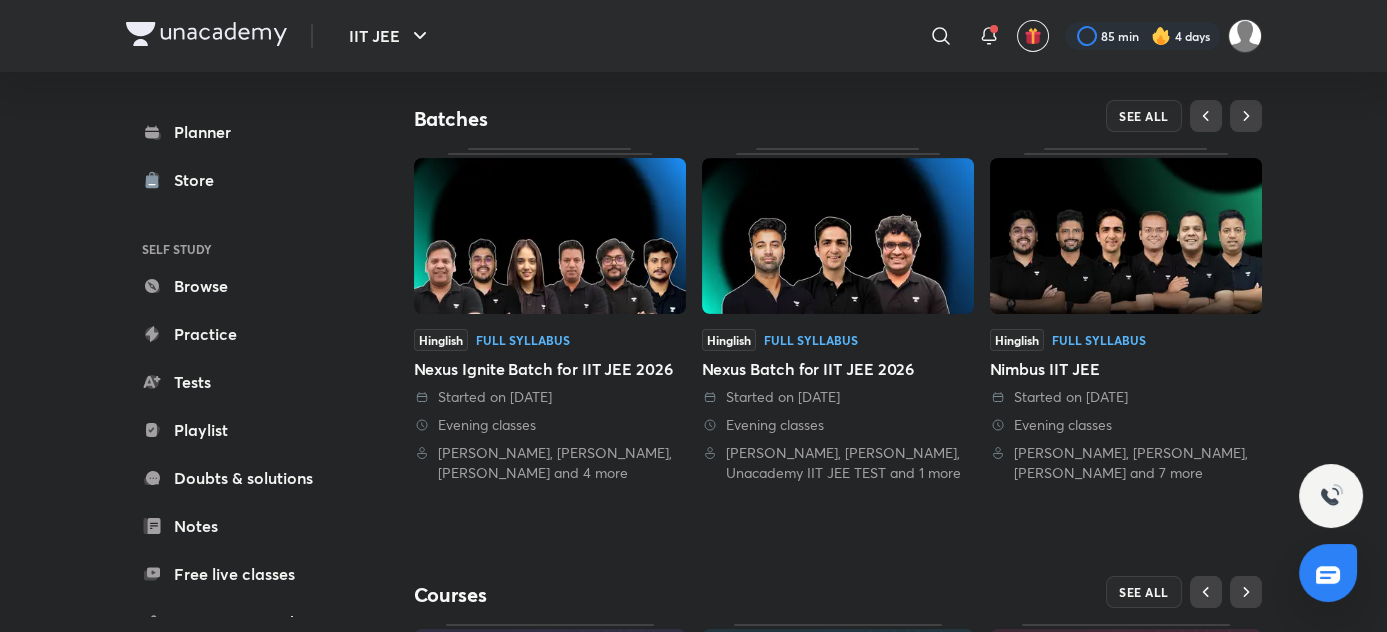 drag, startPoint x: 1386, startPoint y: 218, endPoint x: 1385, endPoint y: 191, distance: 27.018513 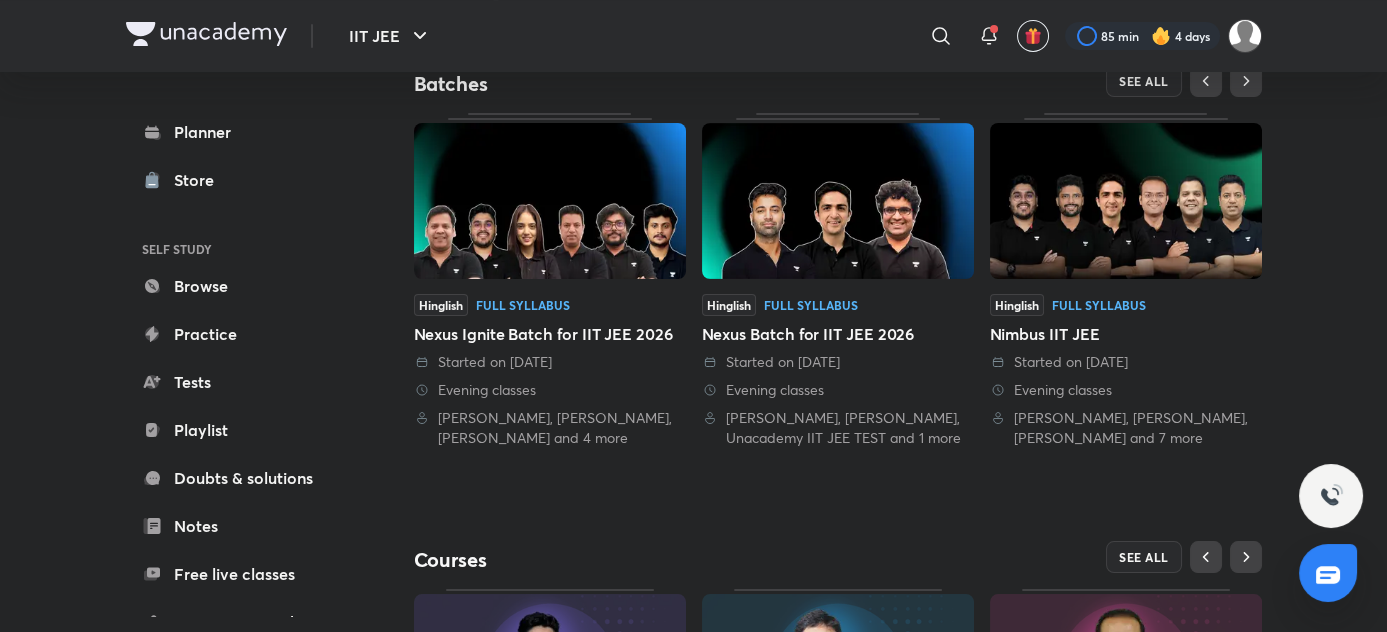scroll, scrollTop: 218, scrollLeft: 0, axis: vertical 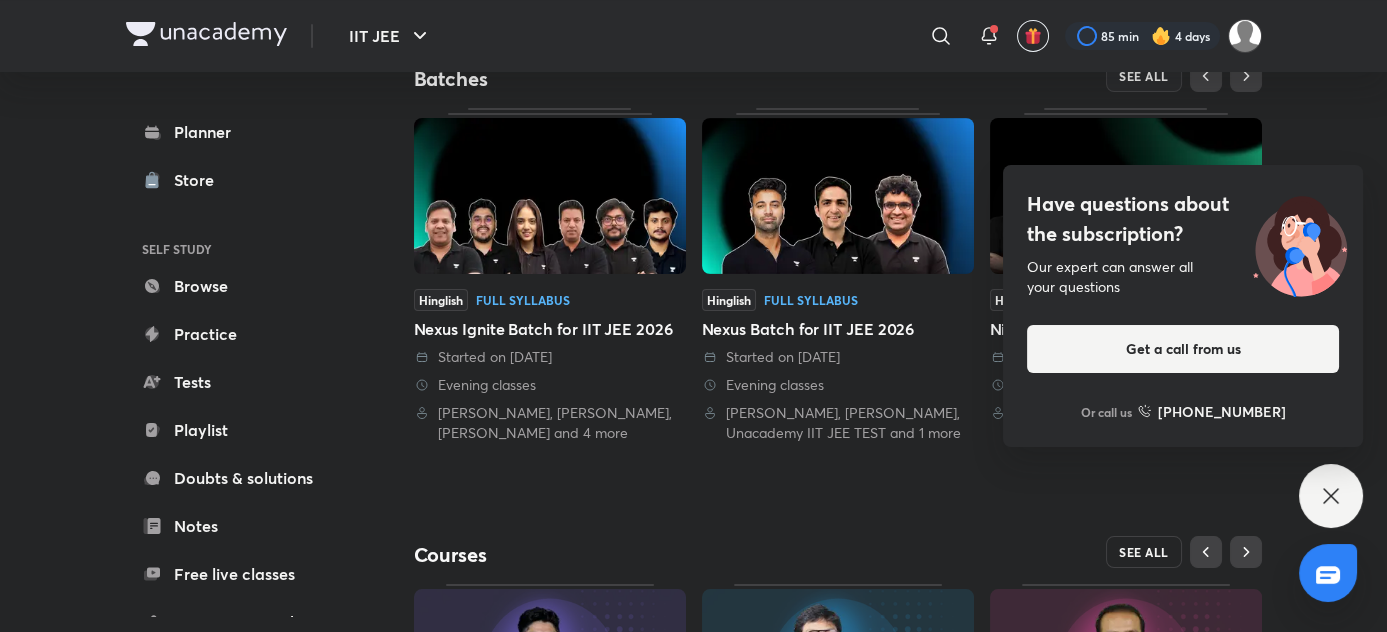 click on "SEE ALL" at bounding box center (1144, 552) 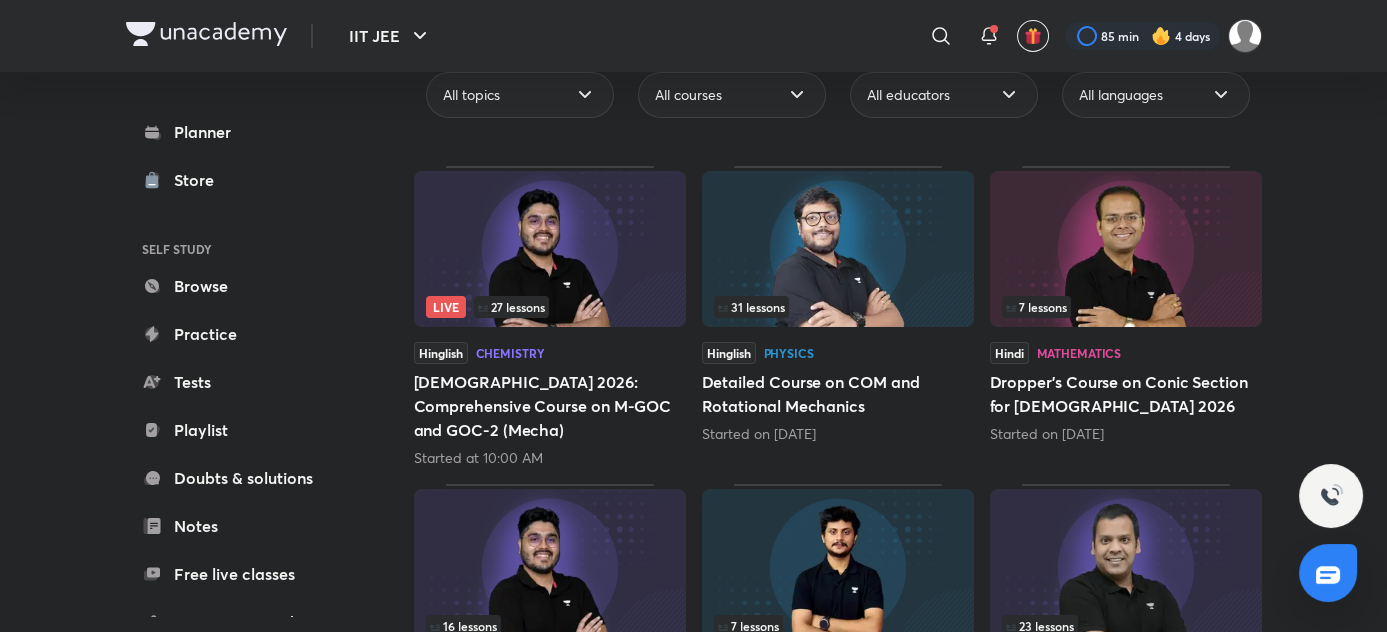 scroll, scrollTop: 0, scrollLeft: 0, axis: both 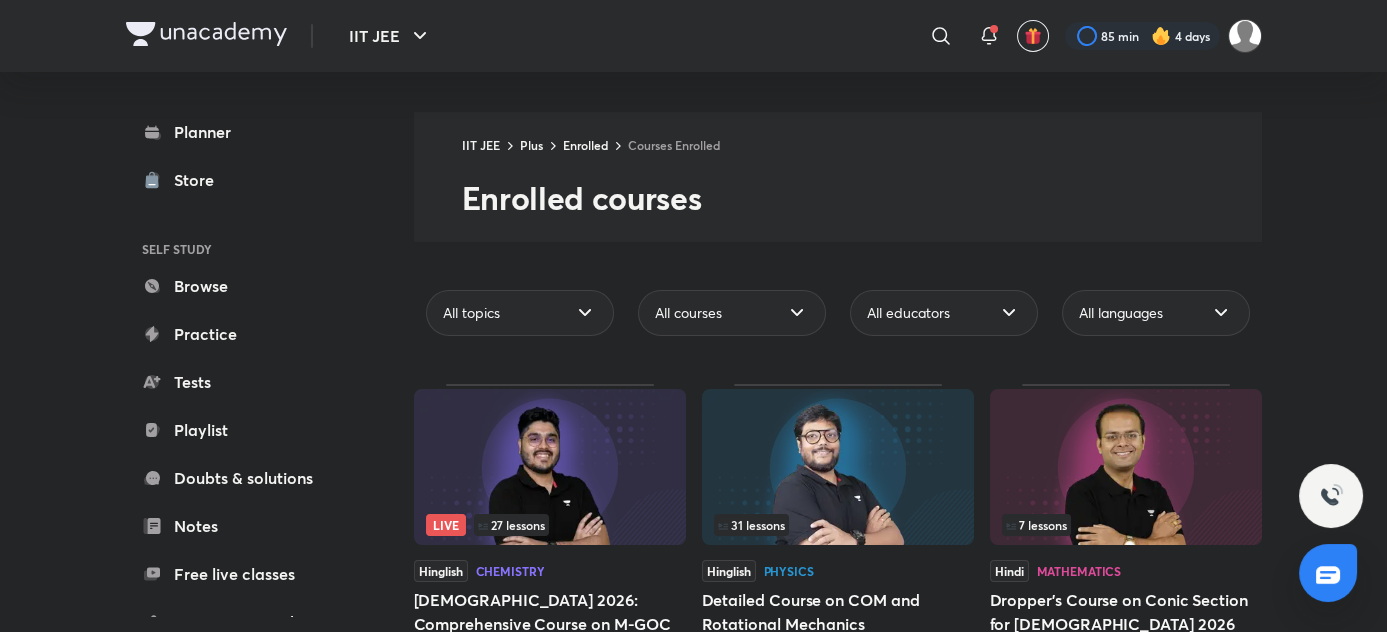 click on "All topics All courses All educators All languages" at bounding box center [838, 313] 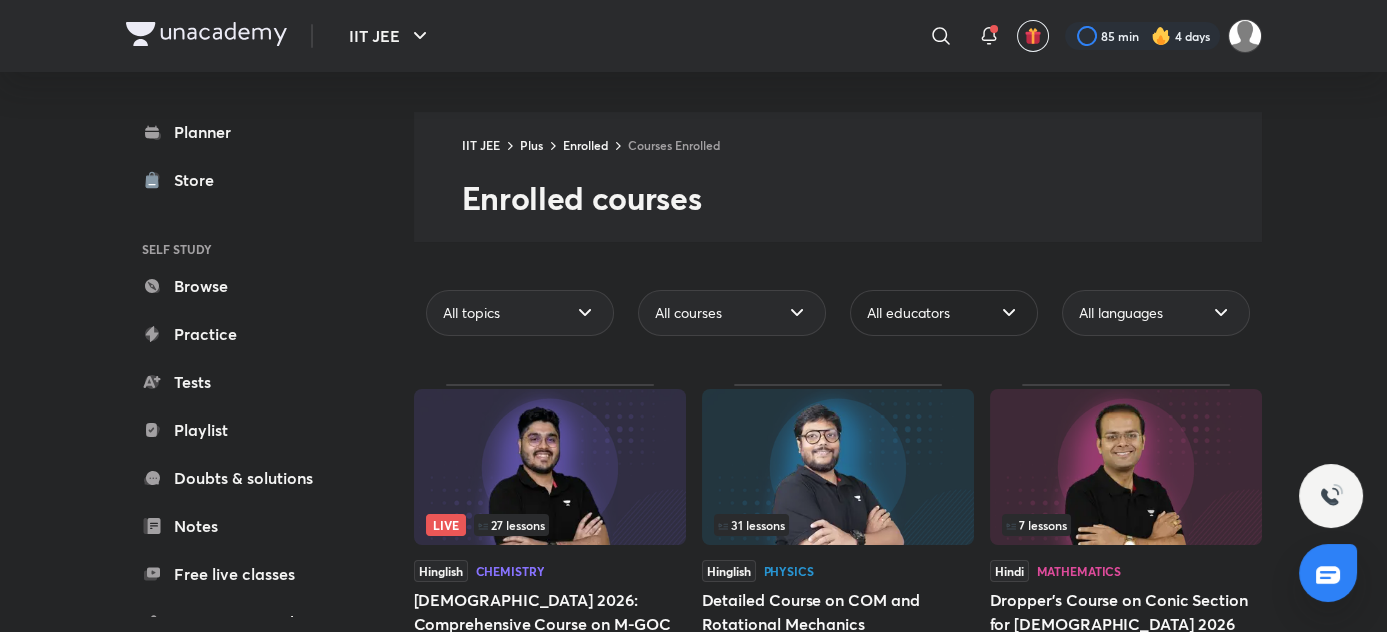 click on "All educators" at bounding box center [944, 313] 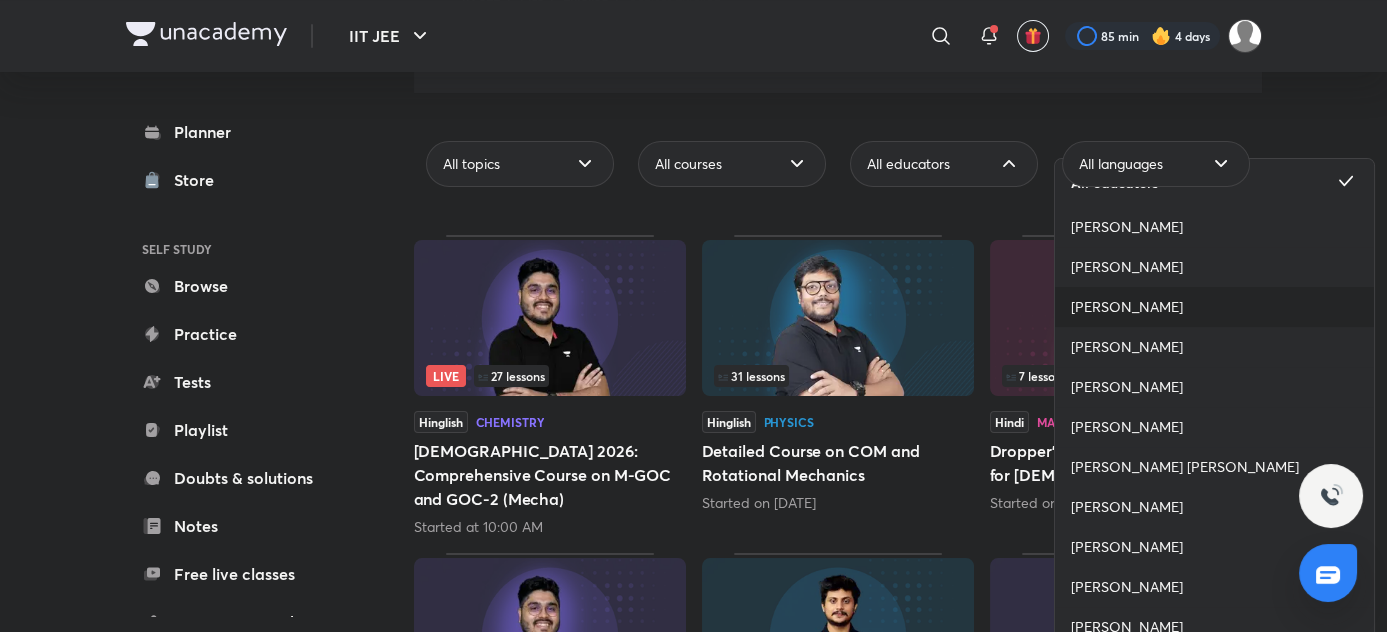 scroll, scrollTop: 181, scrollLeft: 0, axis: vertical 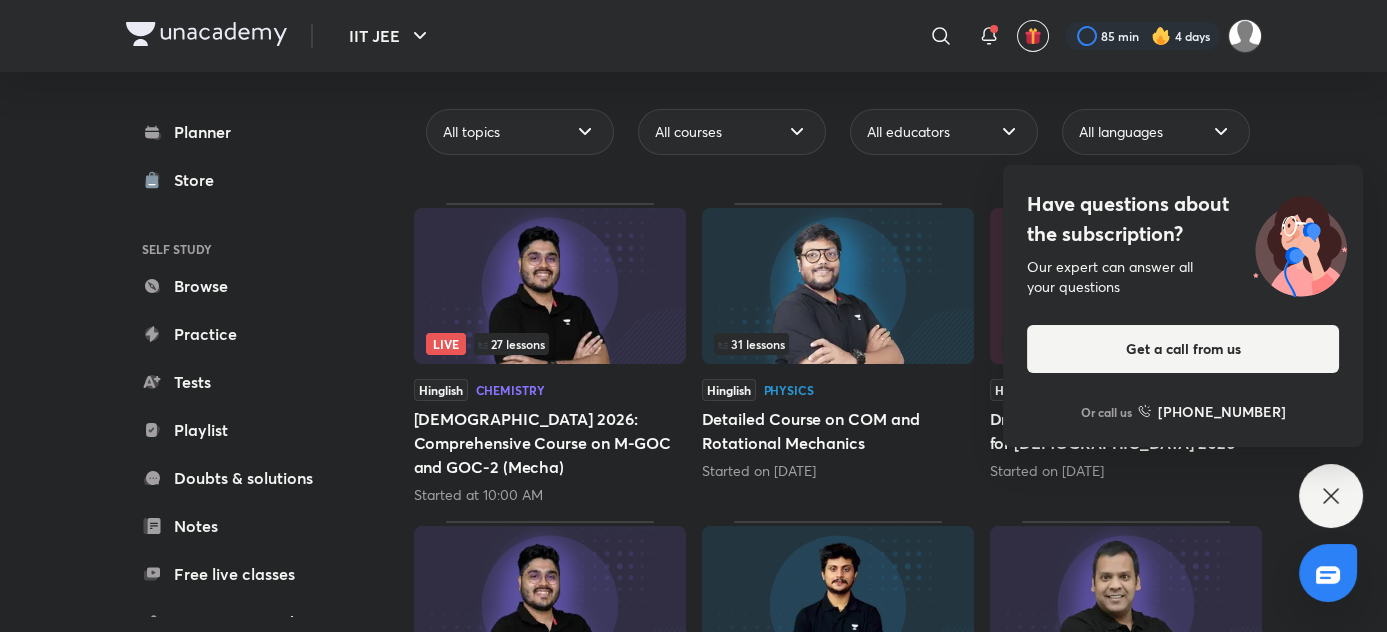 click on "Have questions about the subscription? Our expert can answer all your questions Get a call from us Or call us +91 8585858585" at bounding box center [1331, 496] 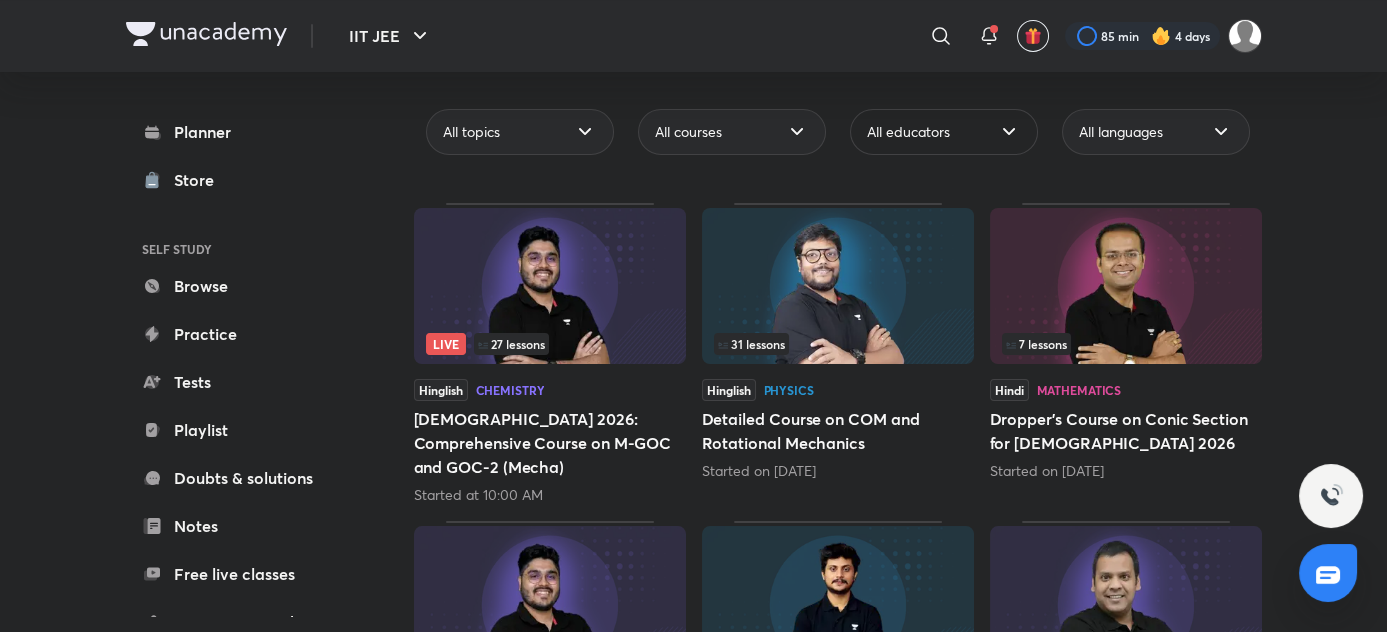 click on "All educators" at bounding box center (944, 132) 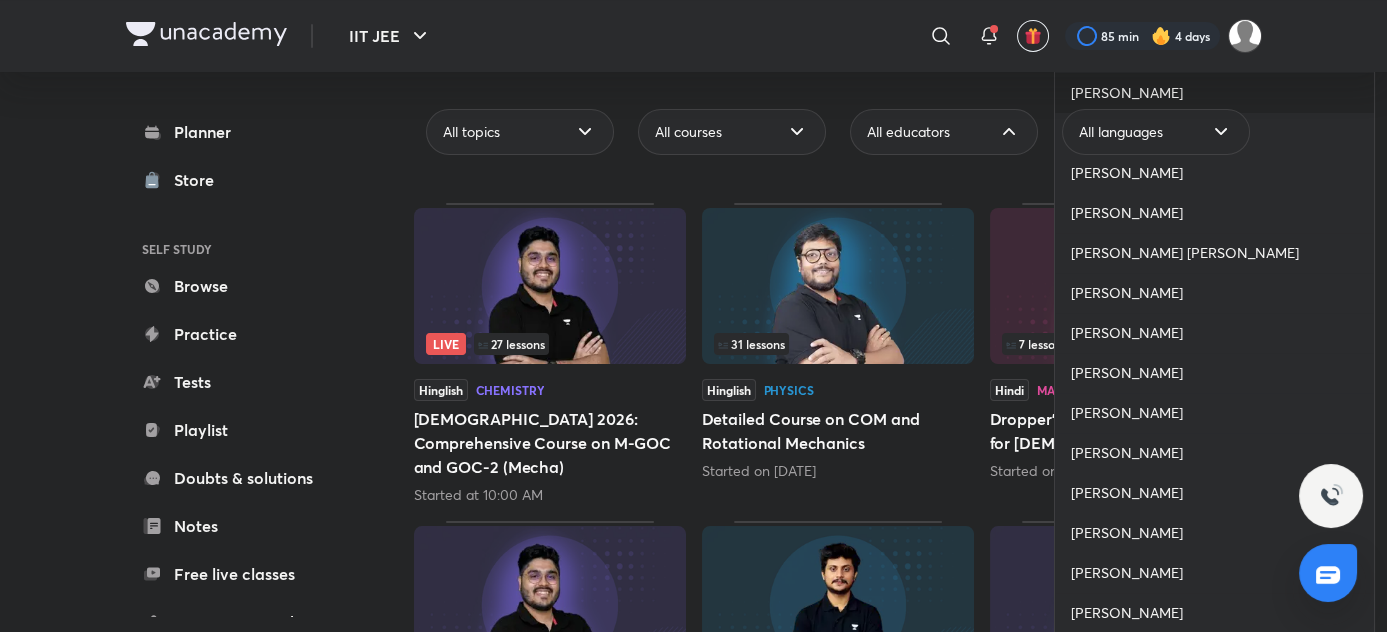 click on "Dhairya Sandhyana" at bounding box center [1127, 93] 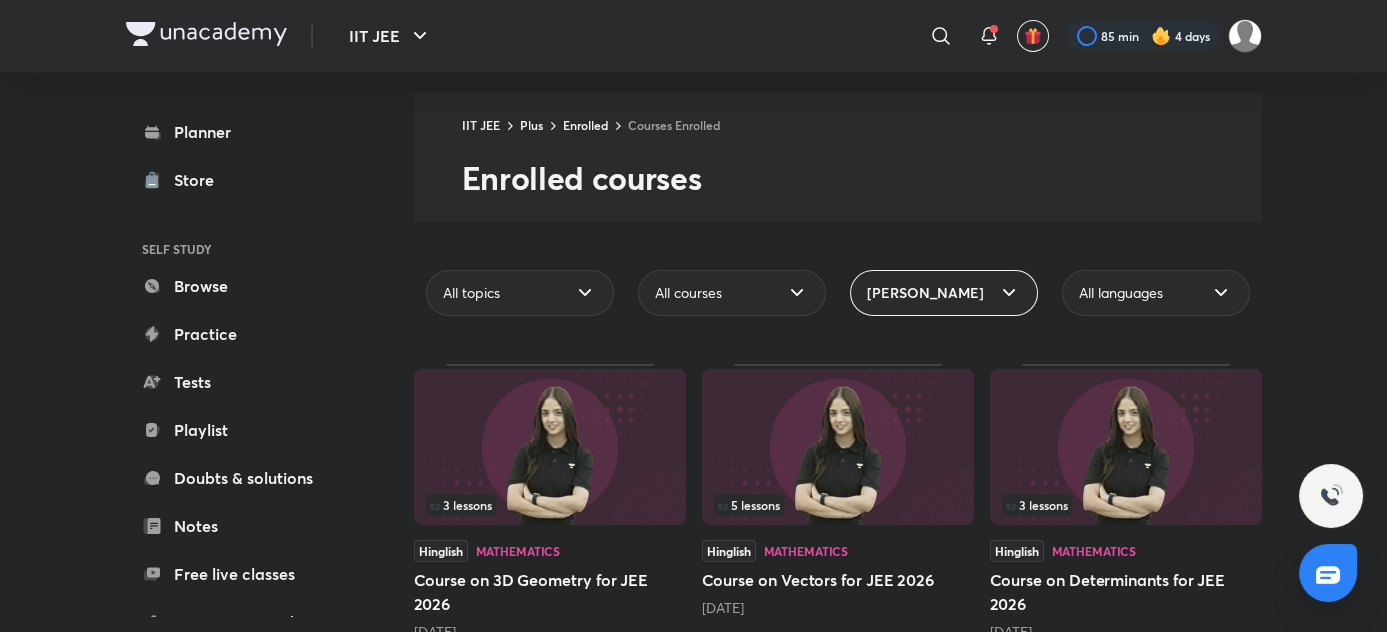 scroll, scrollTop: 181, scrollLeft: 0, axis: vertical 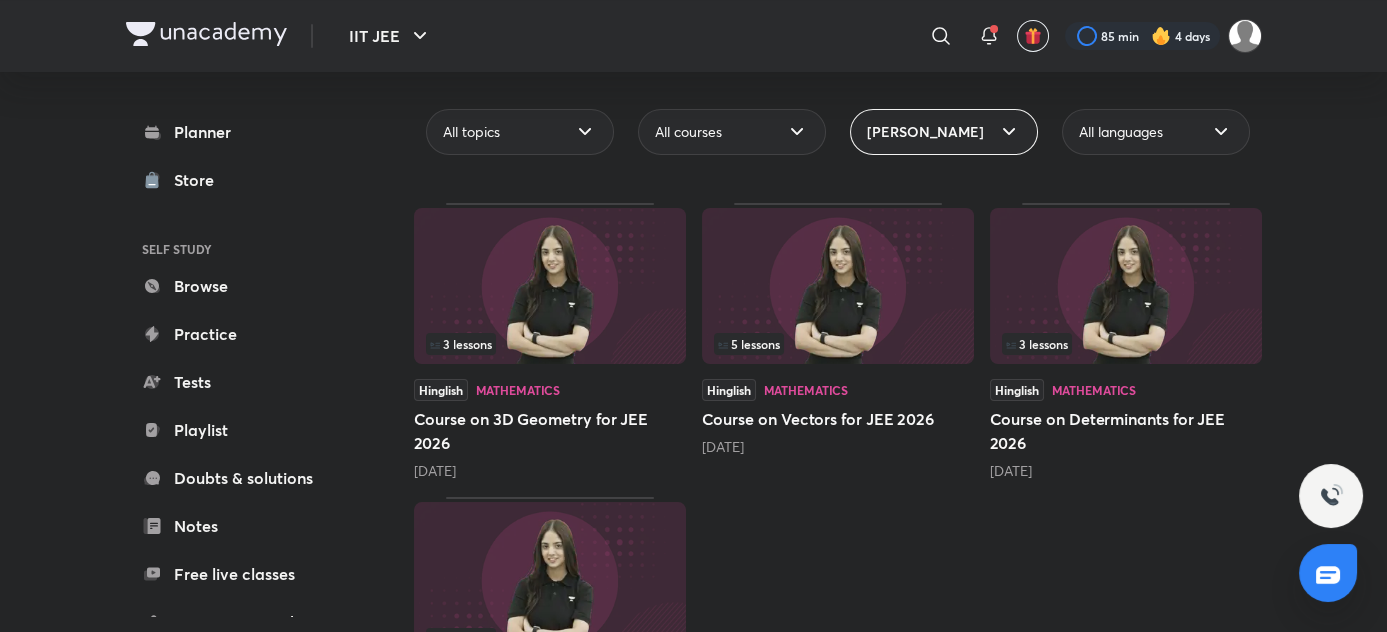 click on "IIT JEE Plus Enrolled Courses Enrolled Enrolled courses All topics All courses Dhairya Sandhyana All languages   3   lessons Hinglish Mathematics Course on 3D Geometry for JEE 2026 1 month ago   5   lessons Hinglish Mathematics Course on Vectors for JEE 2026 1 month ago   3   lessons Hinglish Mathematics Course on Determinants for JEE 2026 1 month ago   8   lessons Hinglish Mathematics Course on Matrices for JEE 2026 2 months ago" at bounding box center (838, 341) 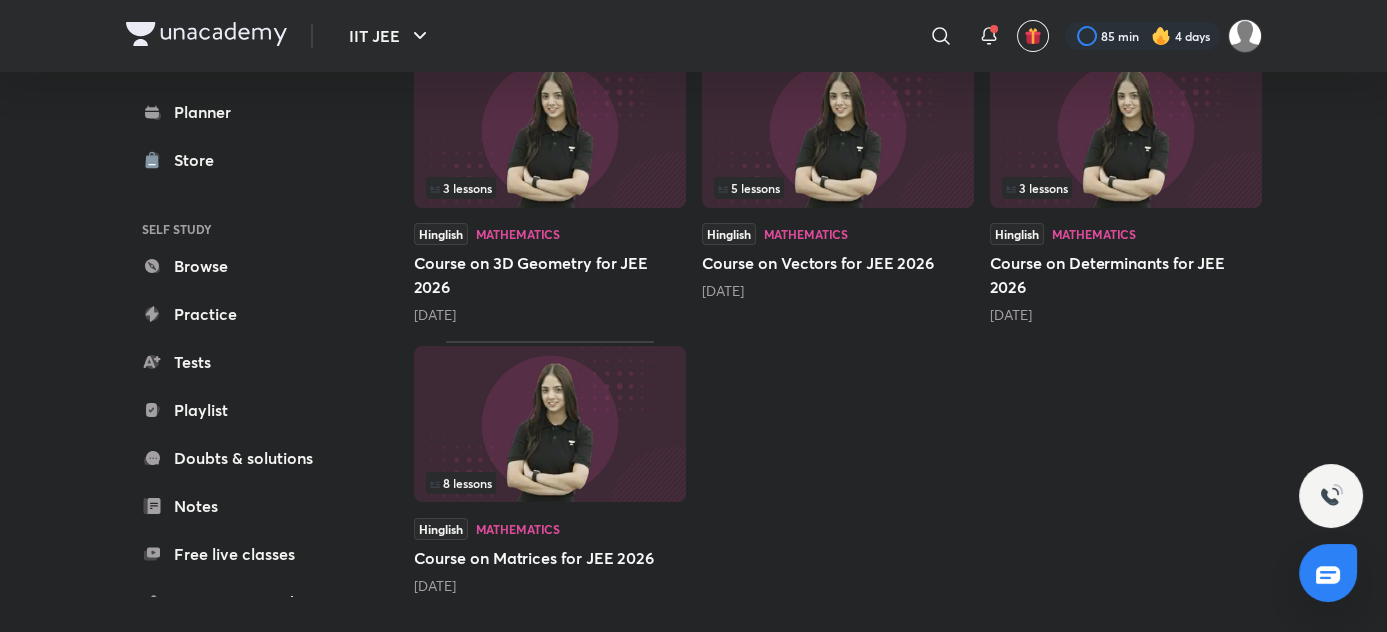 scroll, scrollTop: 357, scrollLeft: 0, axis: vertical 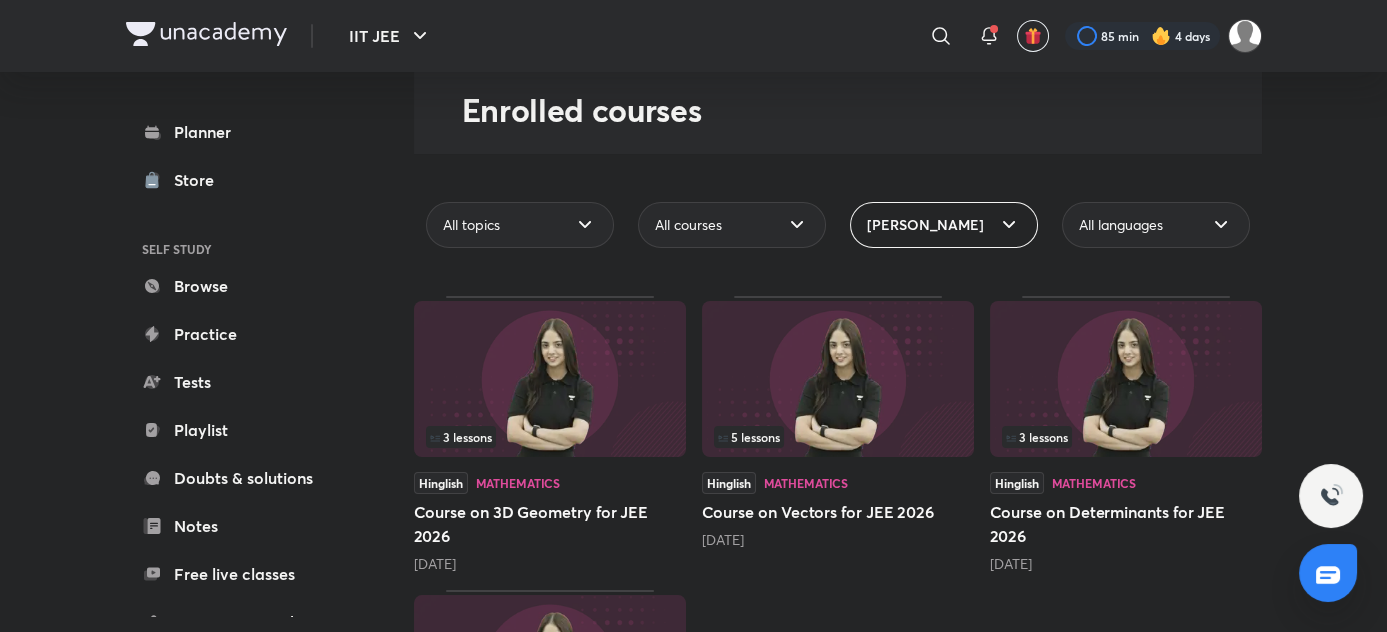 click on "Dhairya Sandhyana" at bounding box center [944, 225] 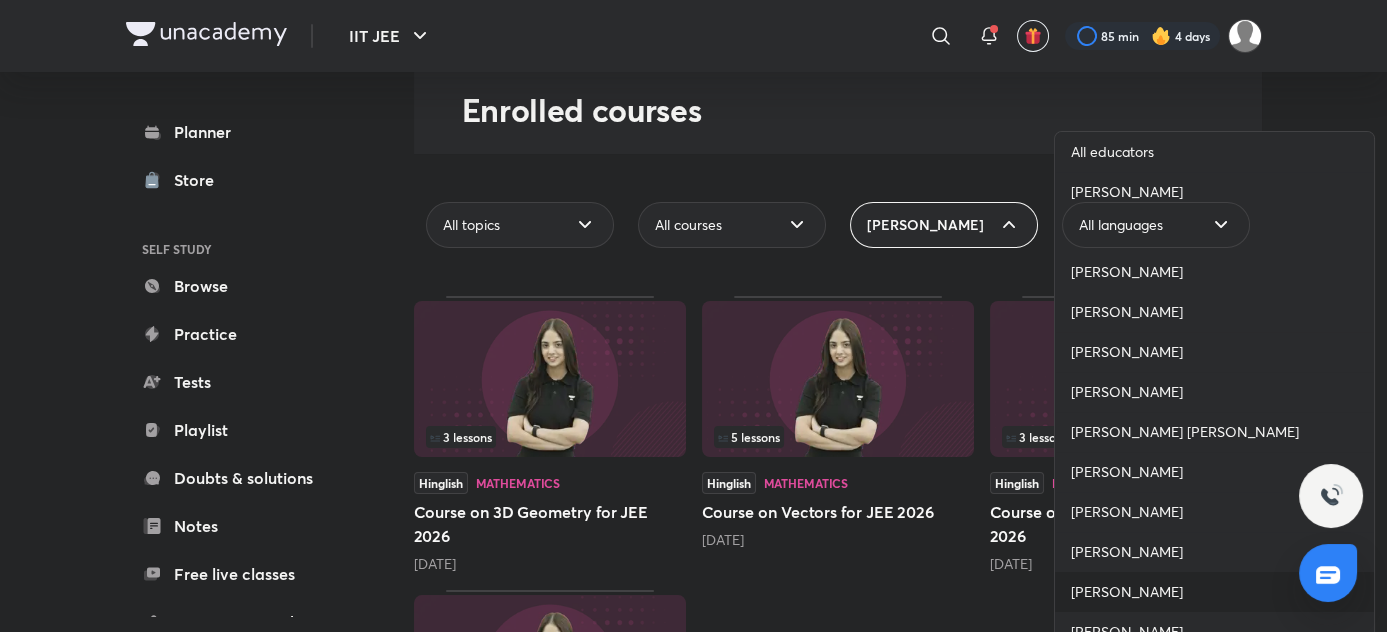 click on "[PERSON_NAME]" at bounding box center (1127, 592) 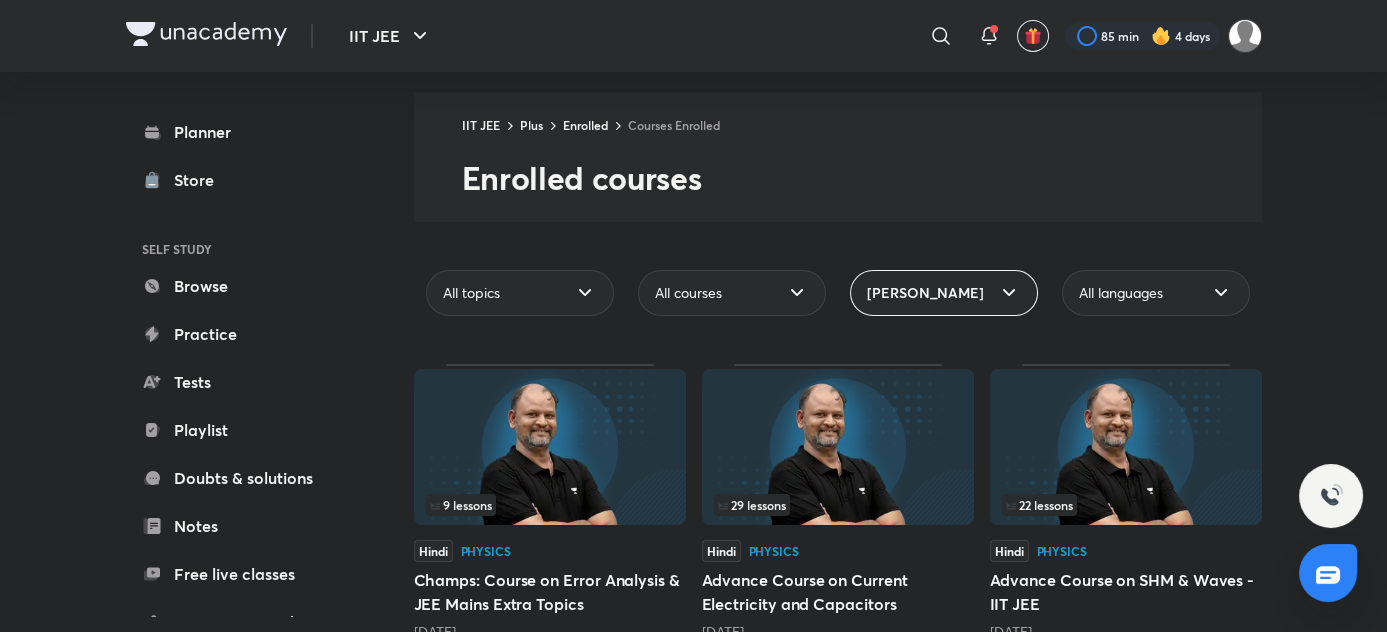 scroll, scrollTop: 88, scrollLeft: 0, axis: vertical 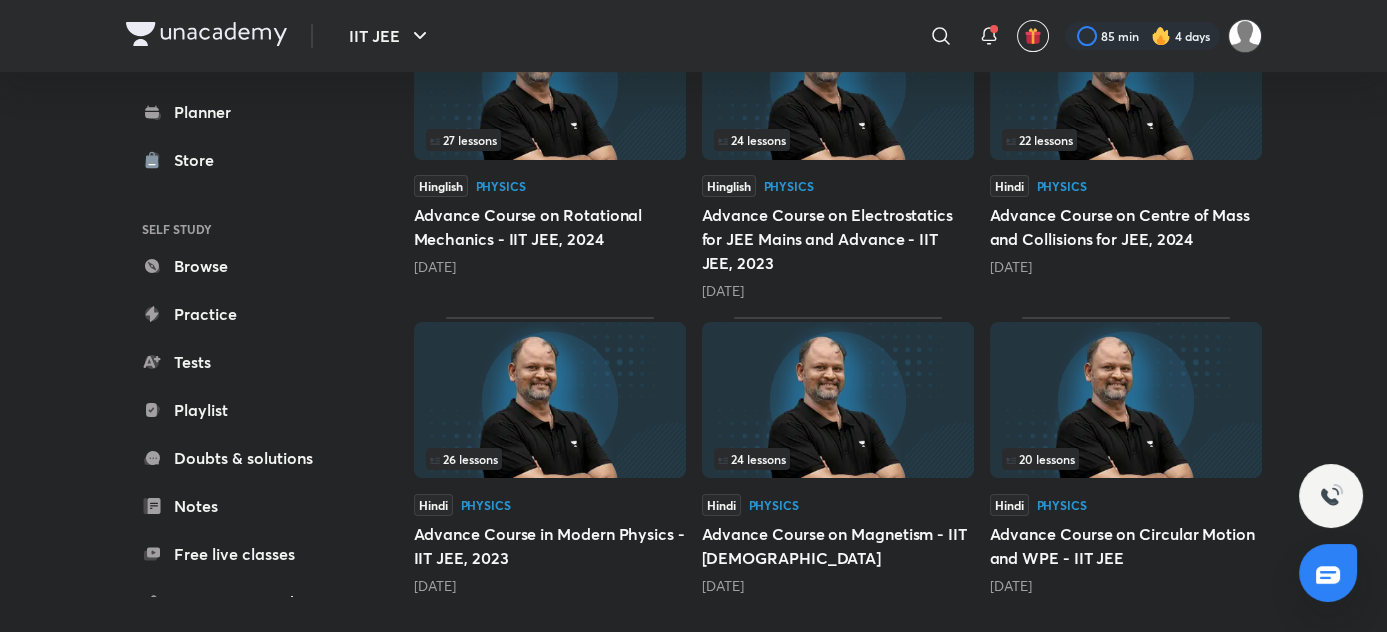 click at bounding box center [550, 82] 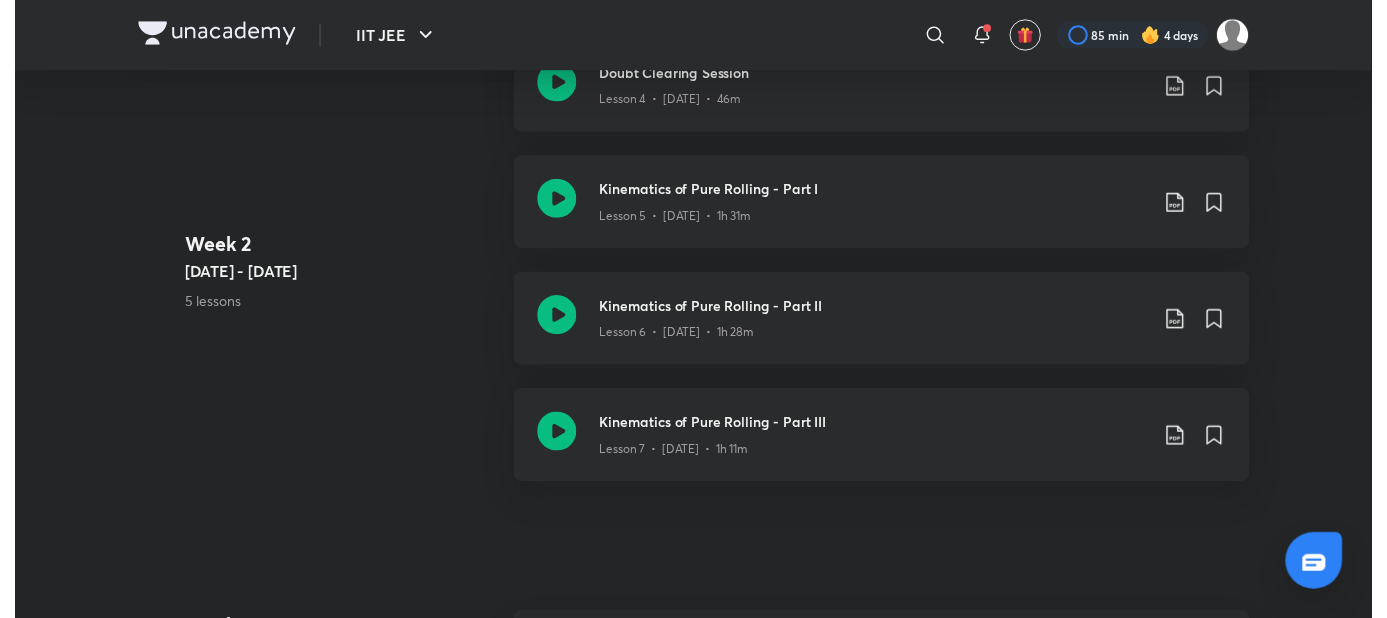 scroll, scrollTop: 0, scrollLeft: 0, axis: both 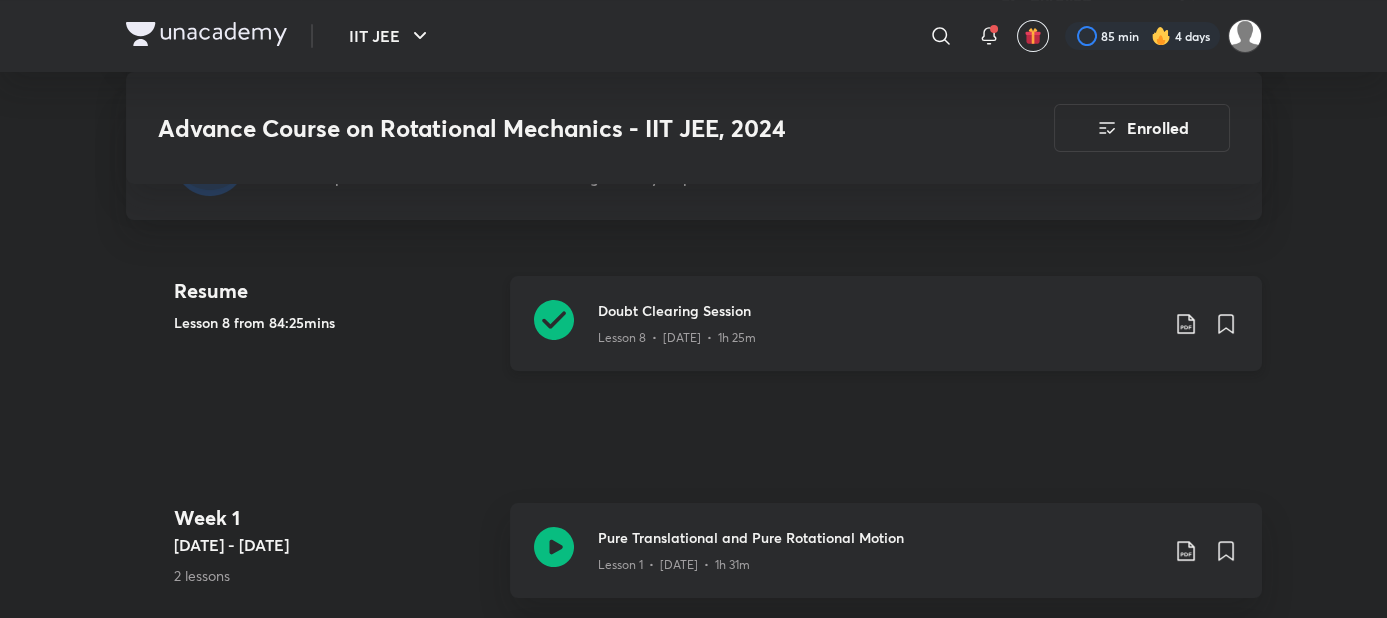 click 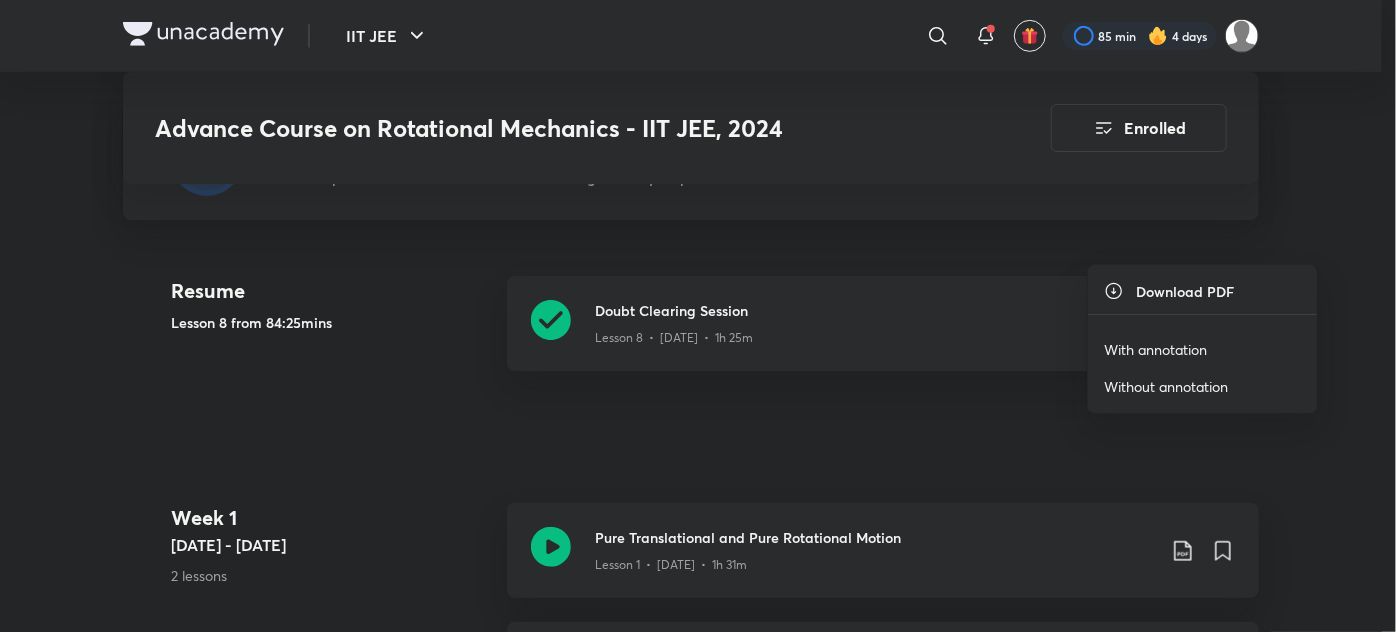 click on "With annotation" at bounding box center (1202, 349) 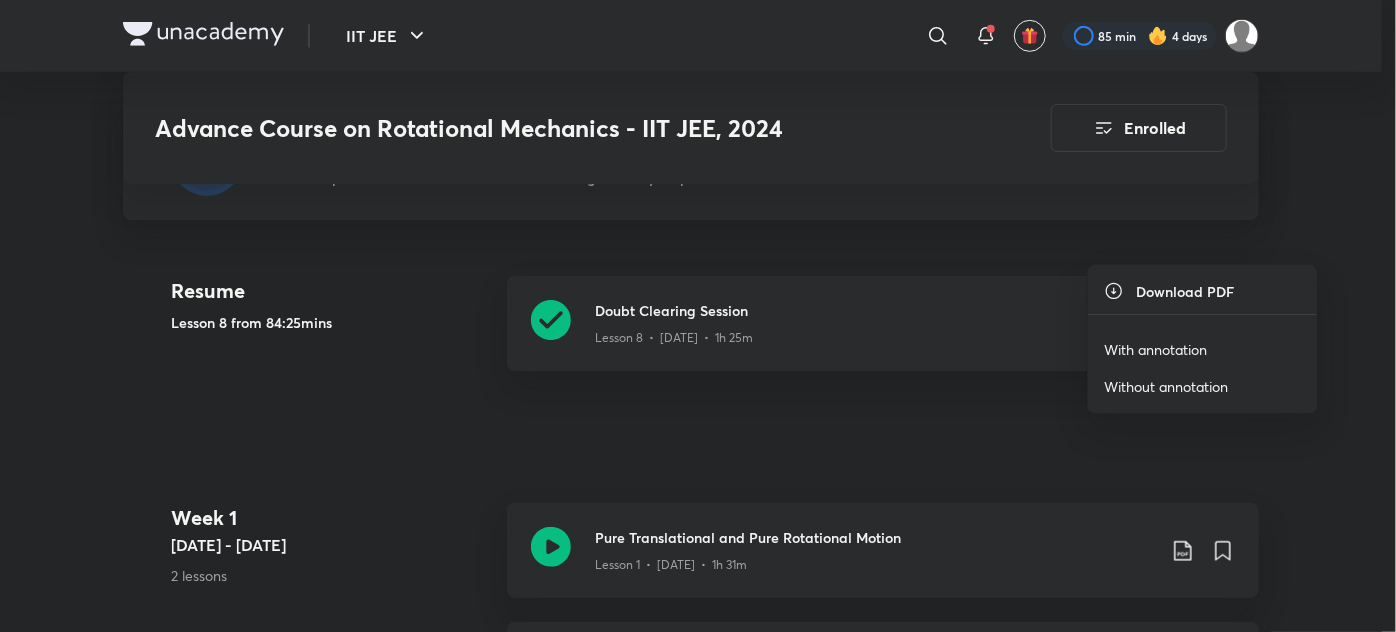 click on "With annotation" at bounding box center [1155, 349] 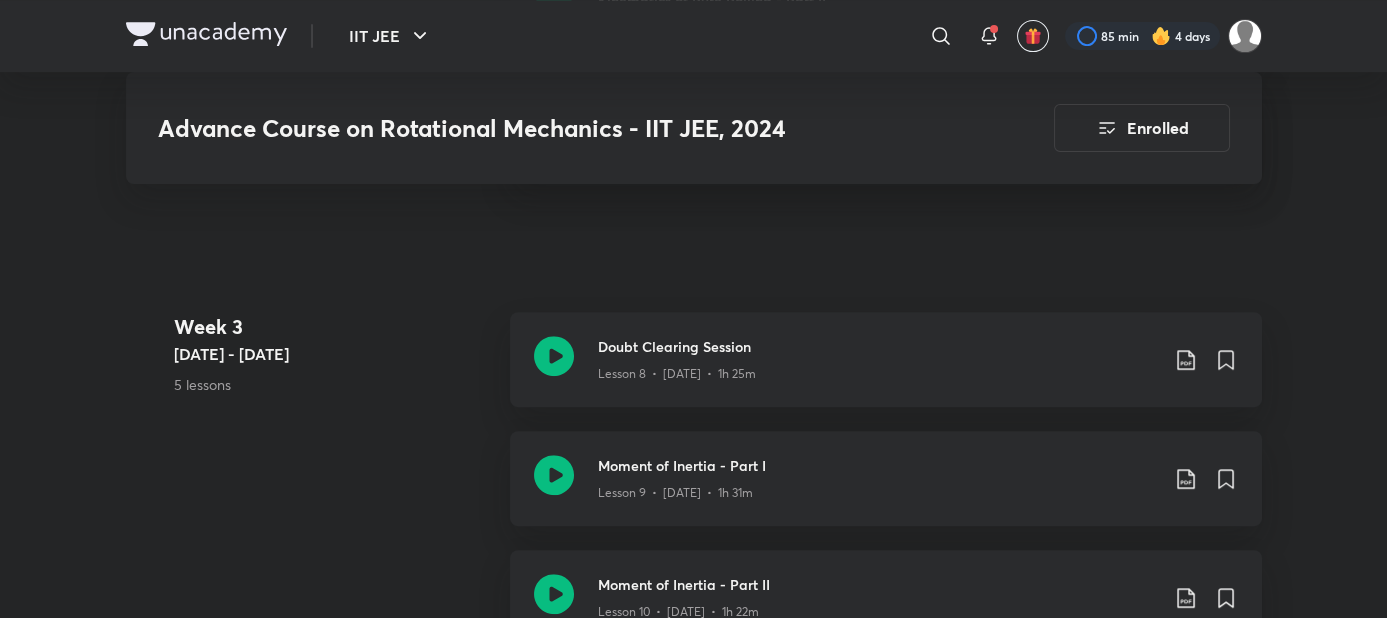 scroll, scrollTop: 1781, scrollLeft: 0, axis: vertical 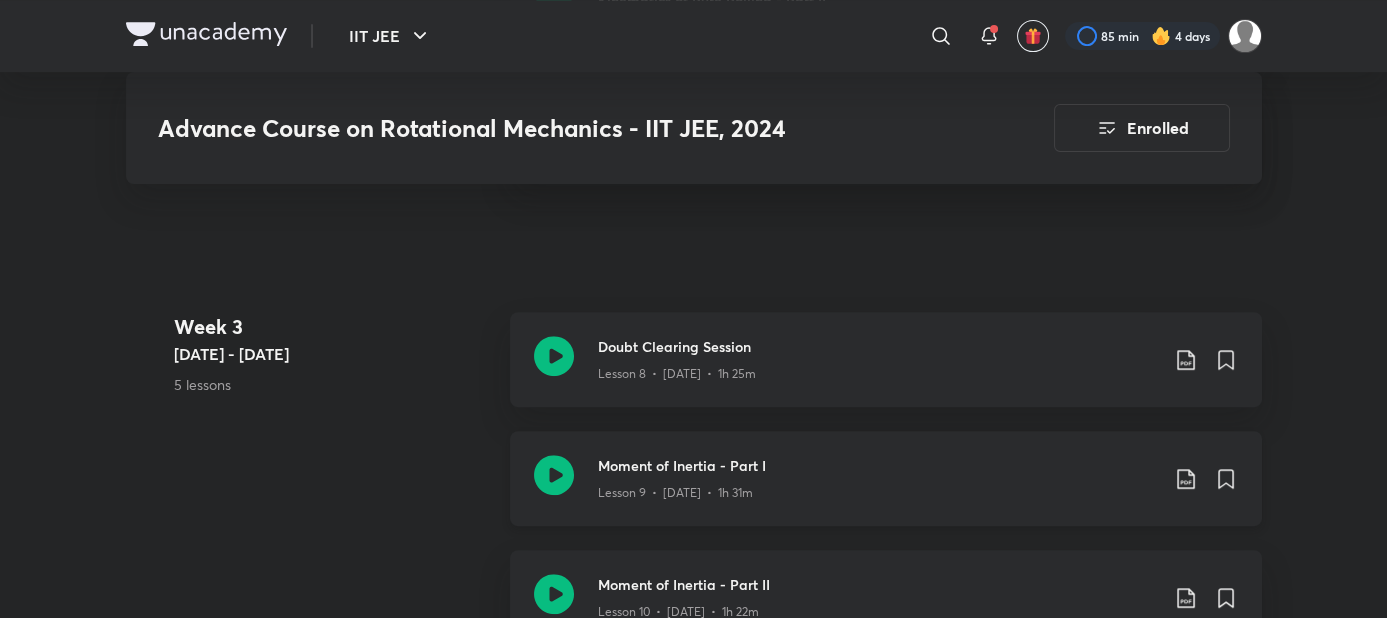 click 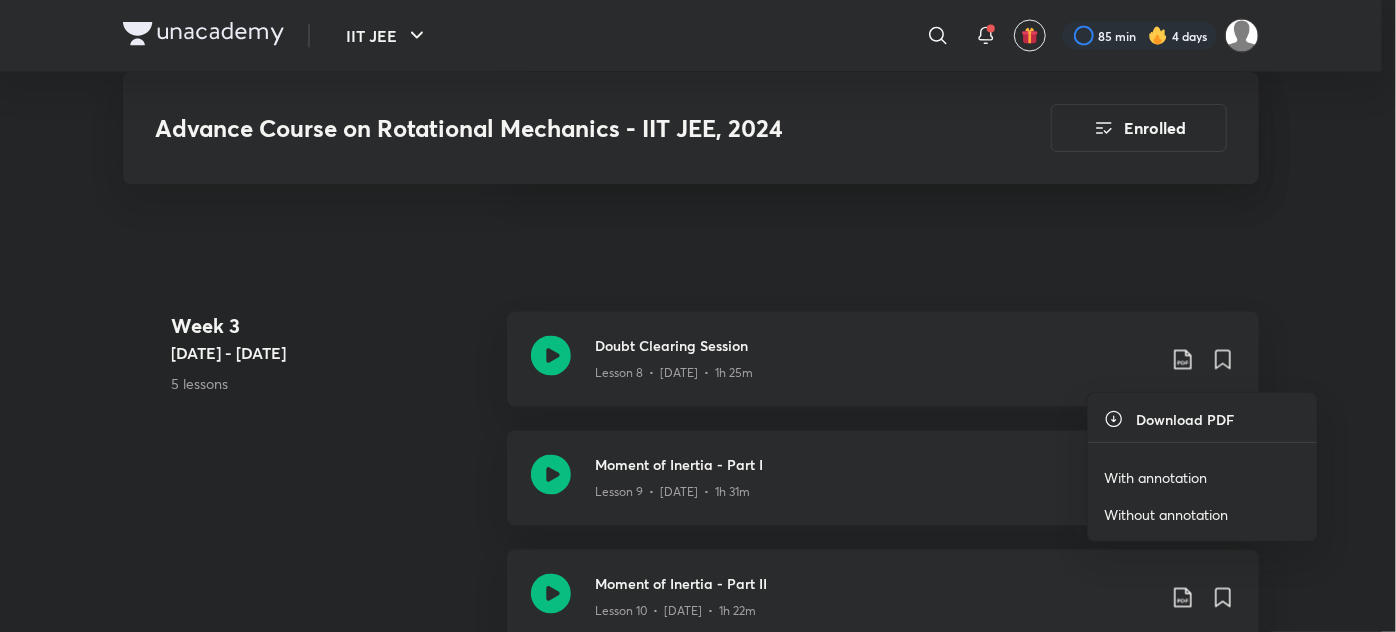 click on "With annotation" at bounding box center [1155, 477] 